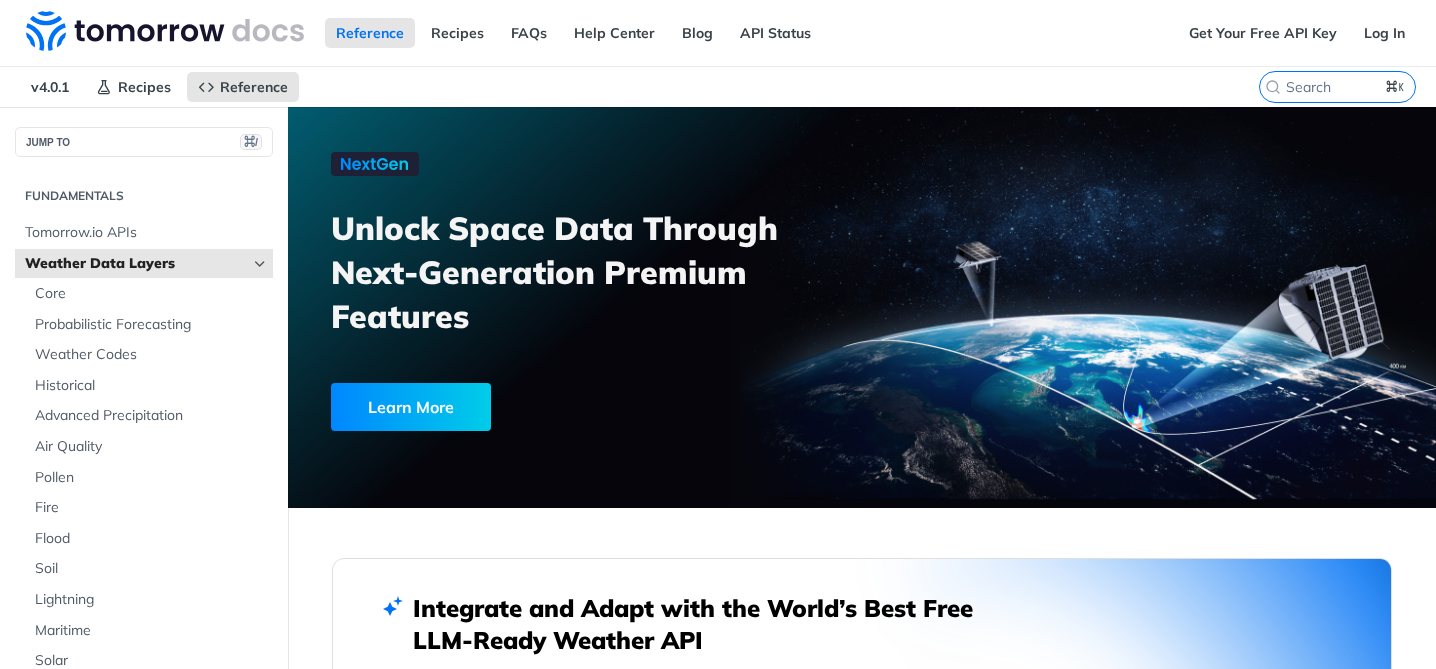 scroll, scrollTop: 0, scrollLeft: 0, axis: both 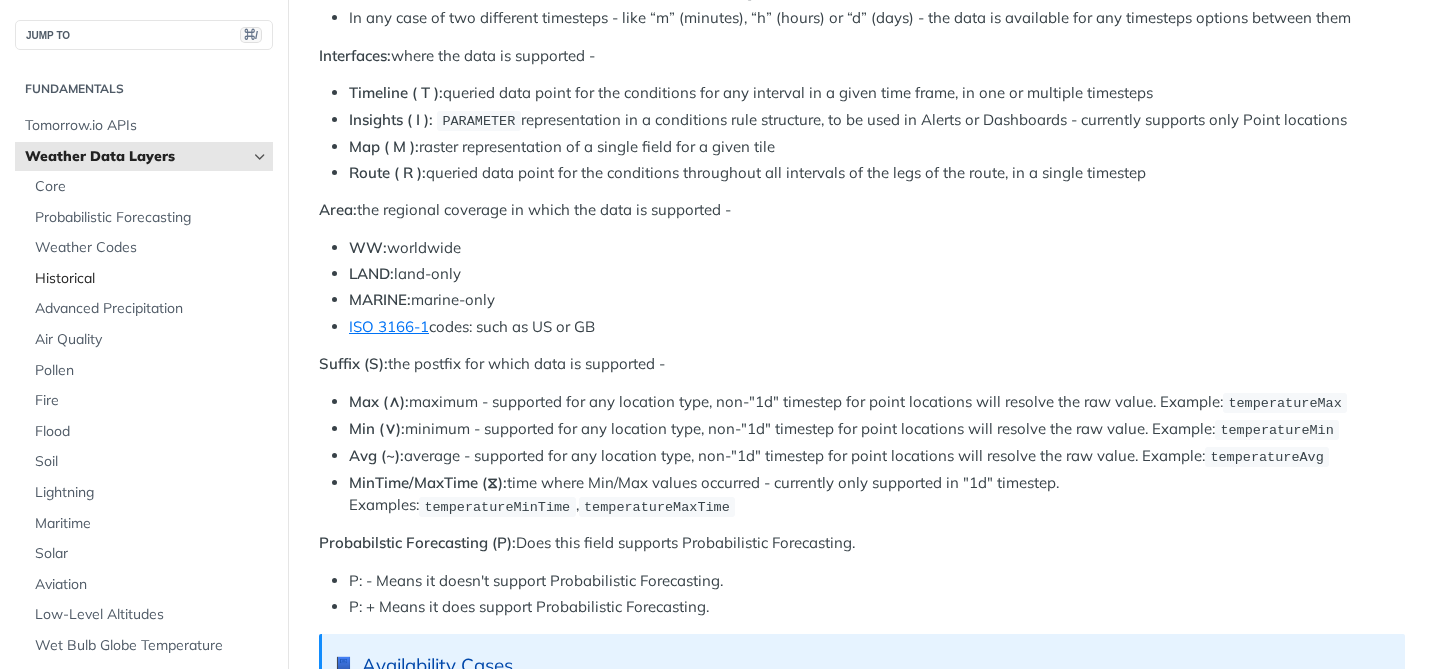 click on "Historical" at bounding box center (151, 279) 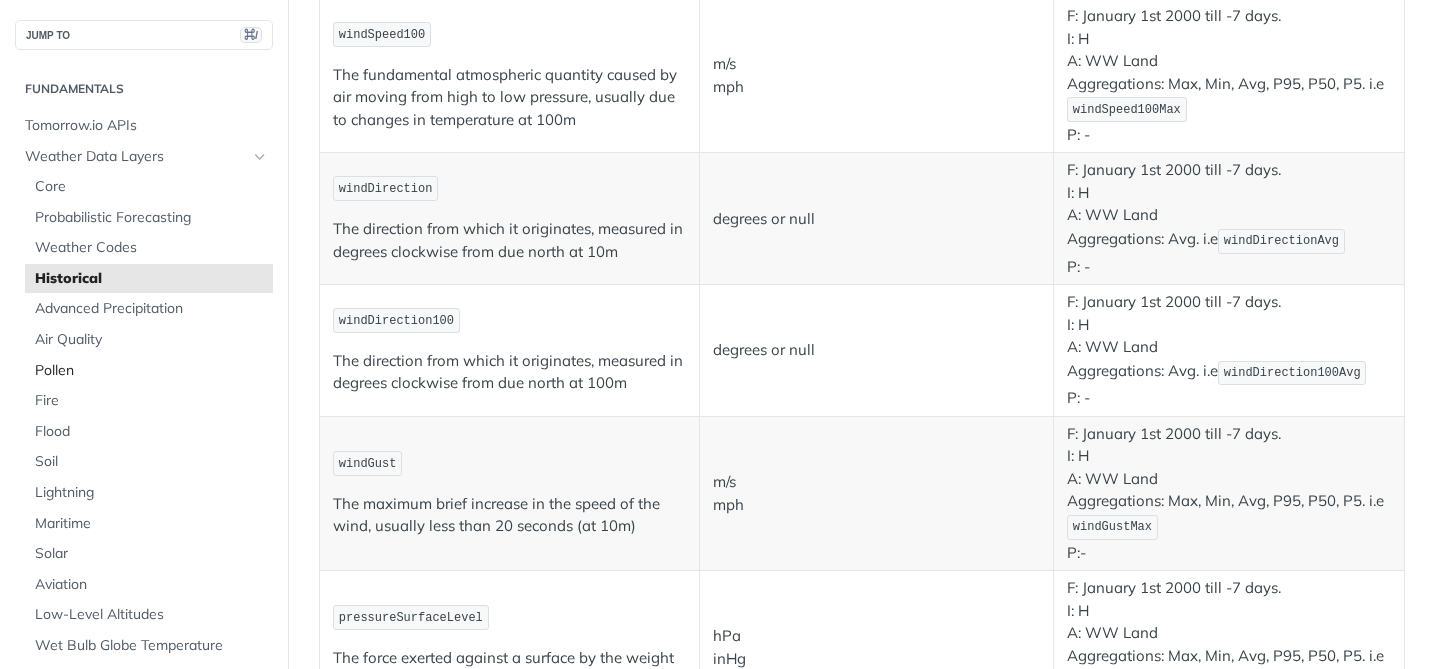 click on "Pollen" at bounding box center (151, 371) 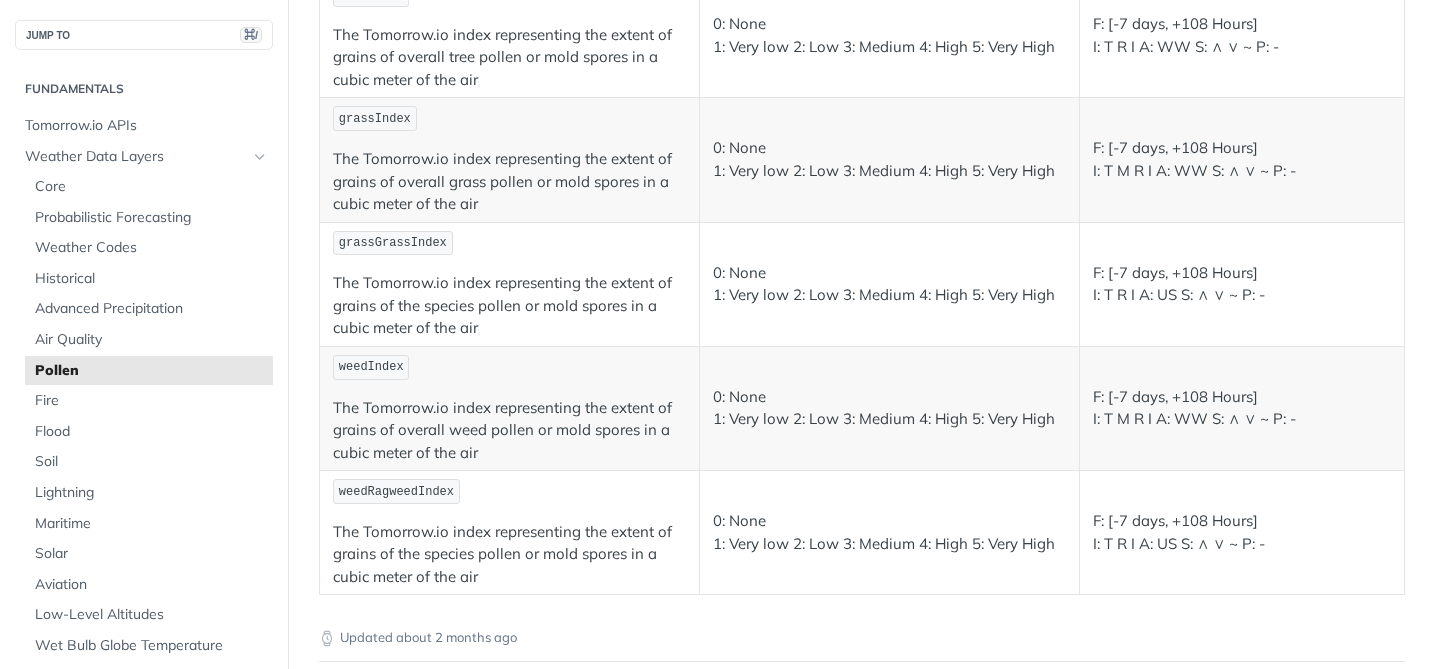 scroll, scrollTop: 315, scrollLeft: 0, axis: vertical 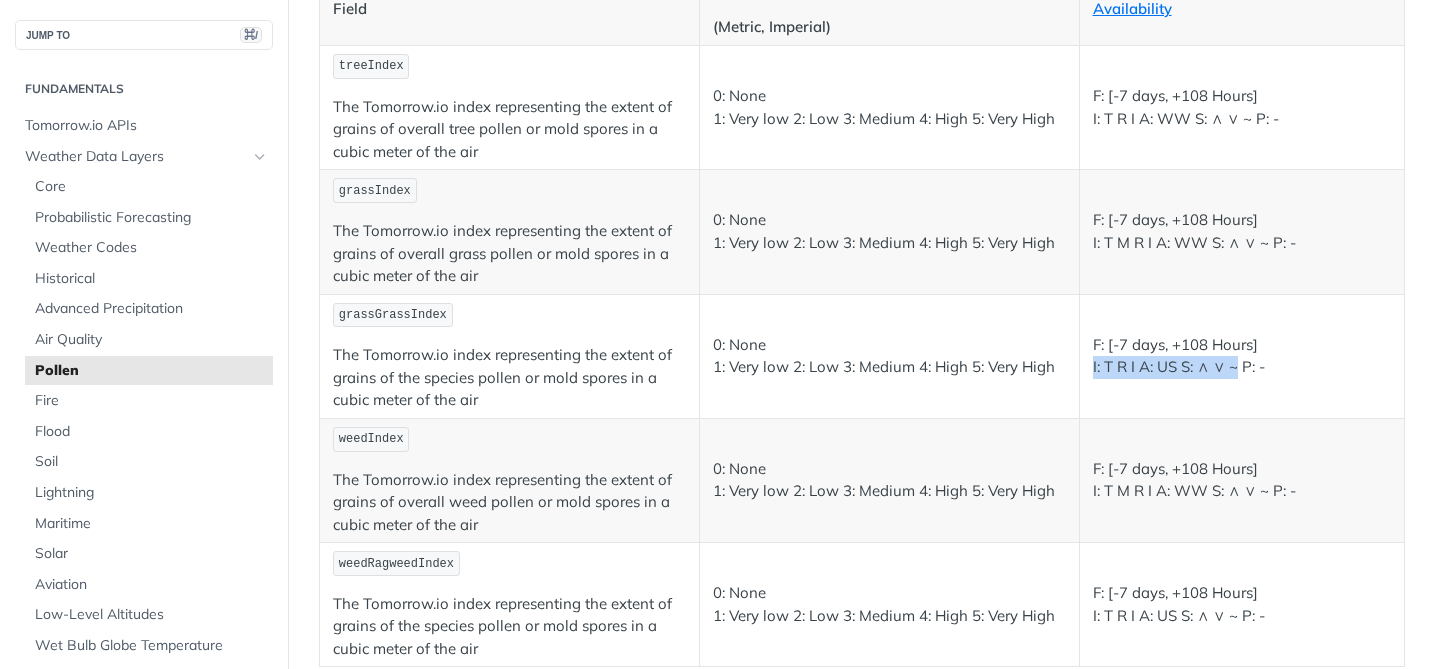 drag, startPoint x: 1092, startPoint y: 367, endPoint x: 1228, endPoint y: 358, distance: 136.29747 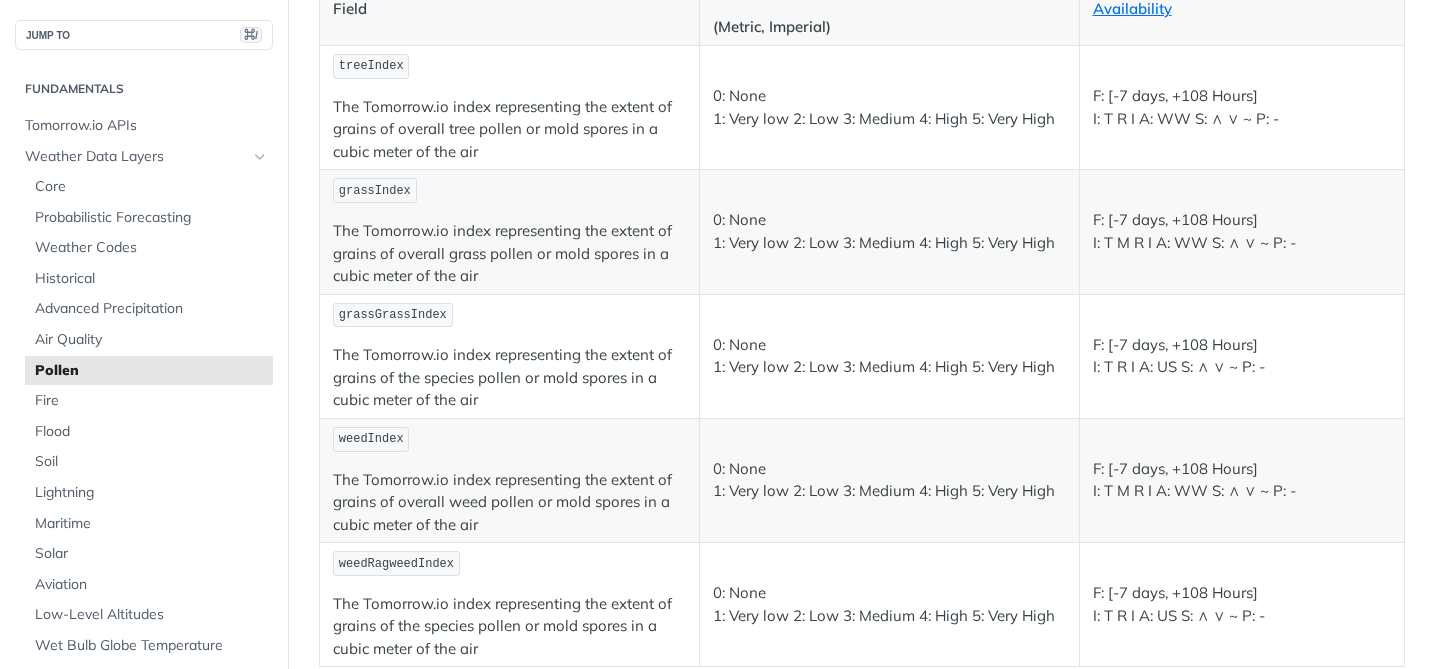 click on "F: [-7 days, +108 Hours]
I: T R I
A: [COUNTRY]
S: ∧ ∨ ~
P: -" at bounding box center [1242, 356] 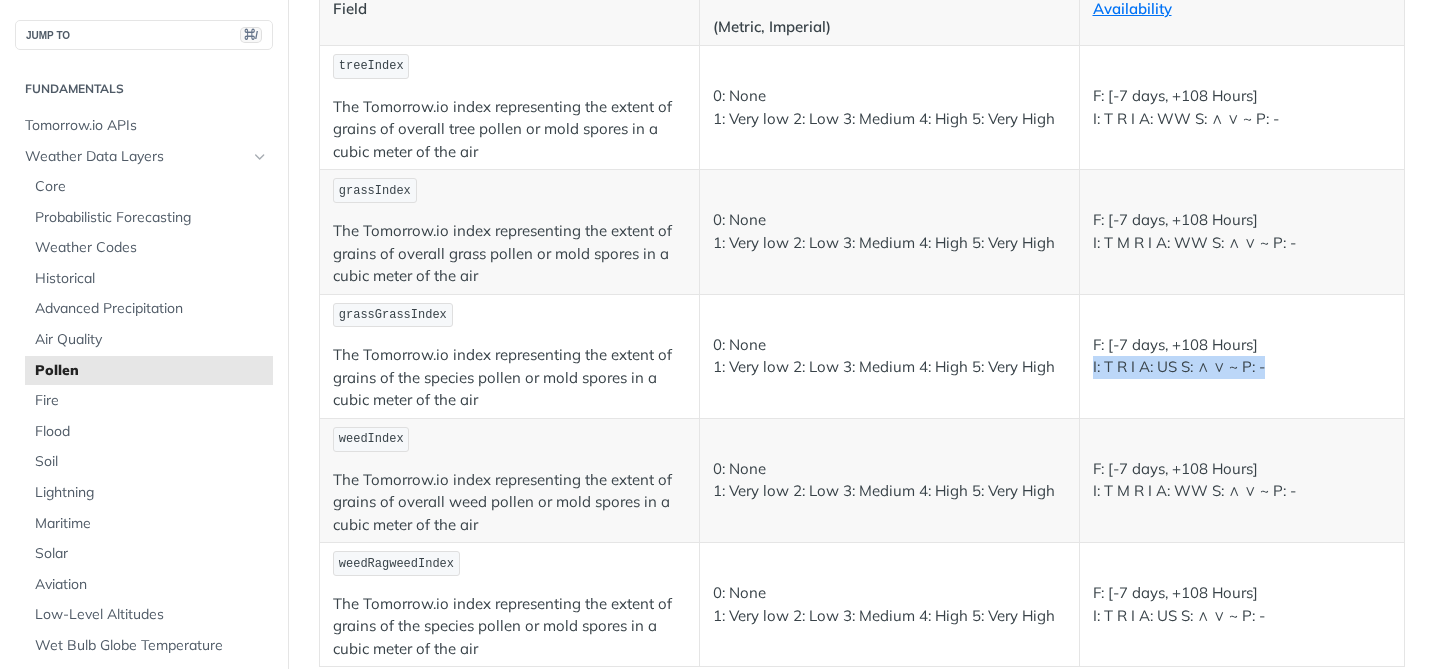 drag, startPoint x: 1260, startPoint y: 370, endPoint x: 1091, endPoint y: 370, distance: 169 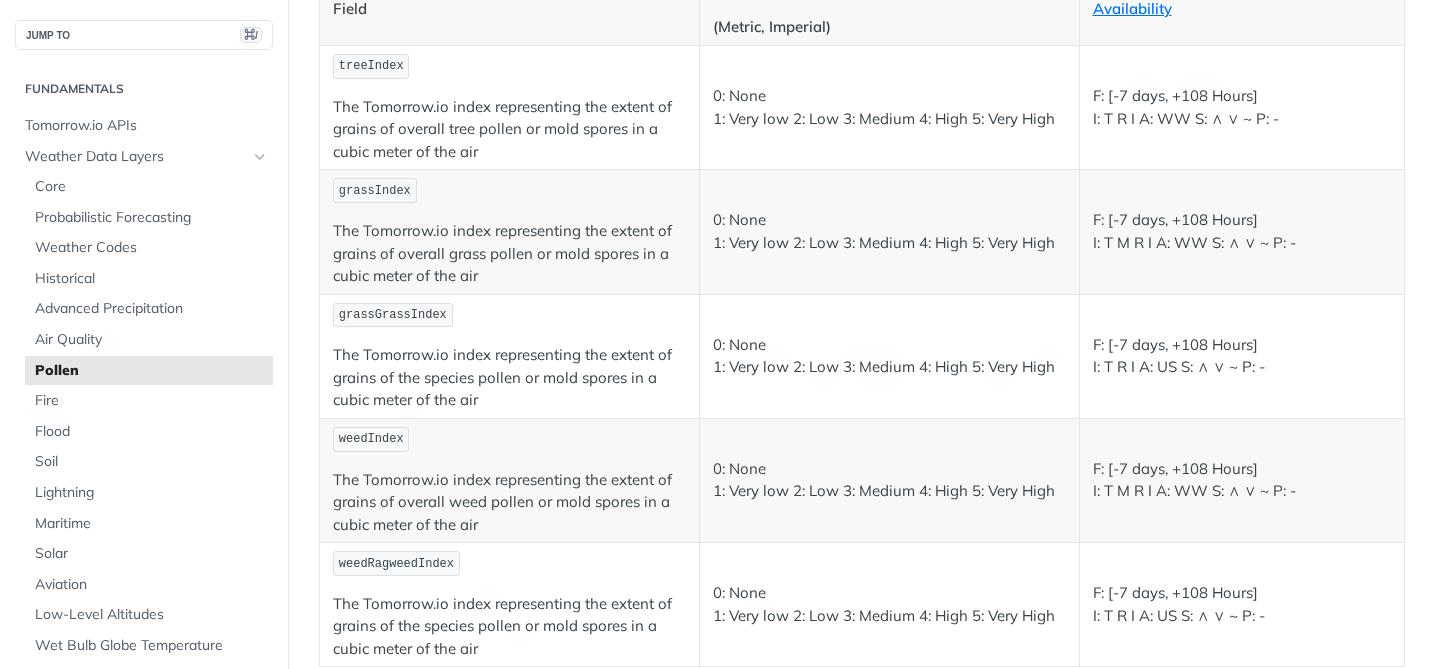 click on "F: [-7 days, +108 Hours]
I: T M R I
A: [WORLD]
S: ∧ ∨ ~
P: -" at bounding box center (1242, 480) 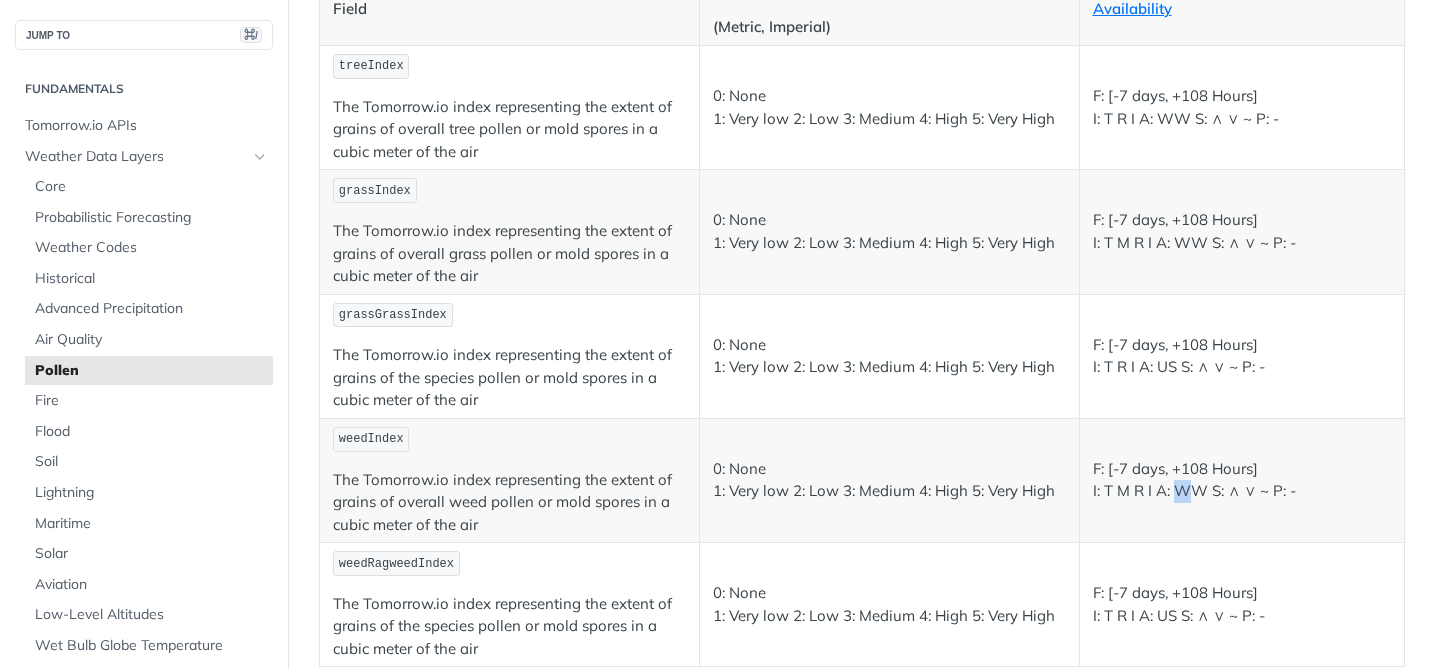 drag, startPoint x: 1179, startPoint y: 491, endPoint x: 1207, endPoint y: 491, distance: 28 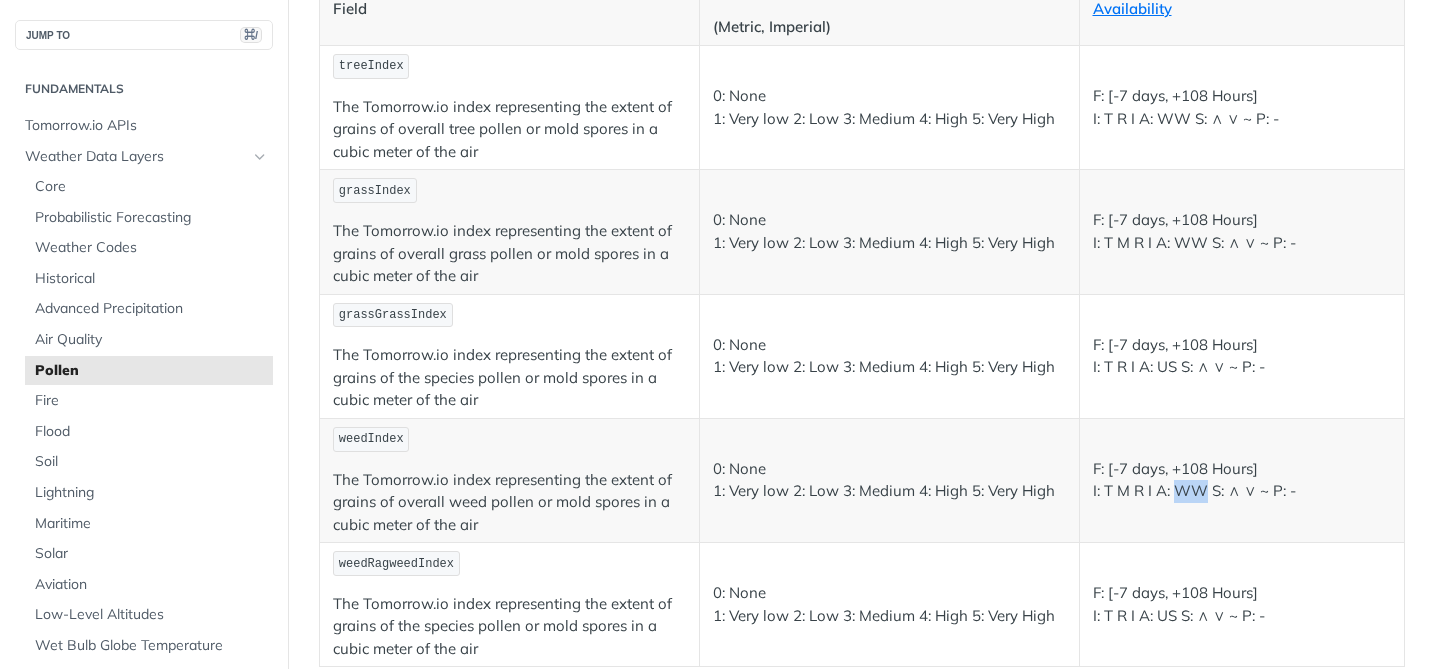 click on "F: [-7 days, +108 Hours]
I: T M R I
A: [WORLD]
S: ∧ ∨ ~
P: -" at bounding box center [1242, 480] 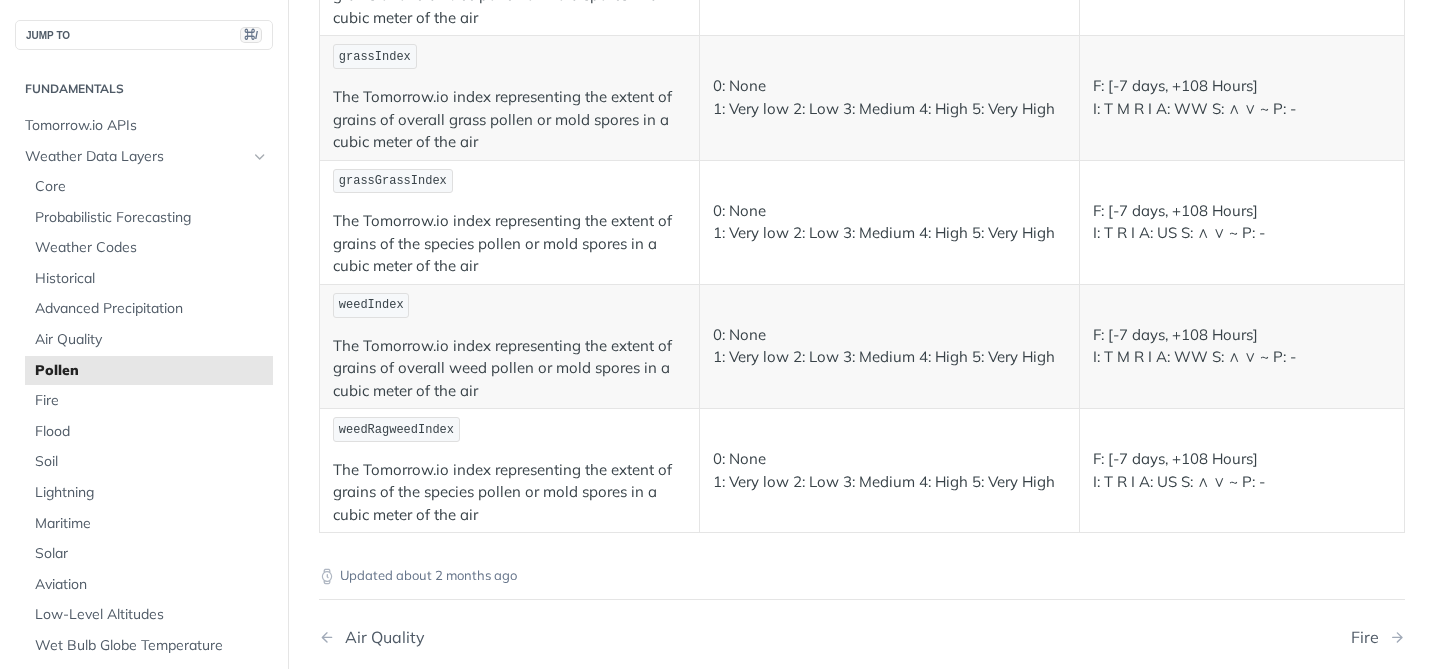 scroll, scrollTop: 477, scrollLeft: 0, axis: vertical 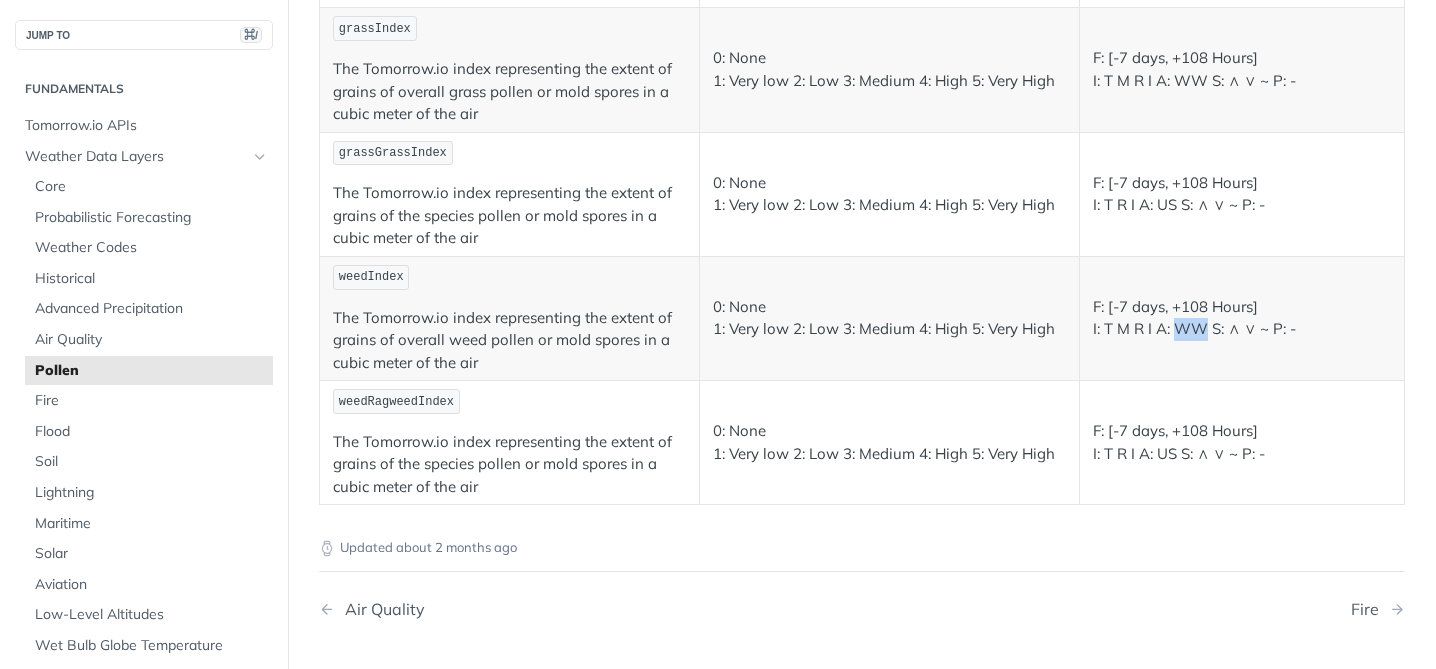 drag, startPoint x: 1206, startPoint y: 333, endPoint x: 1178, endPoint y: 331, distance: 28.071337 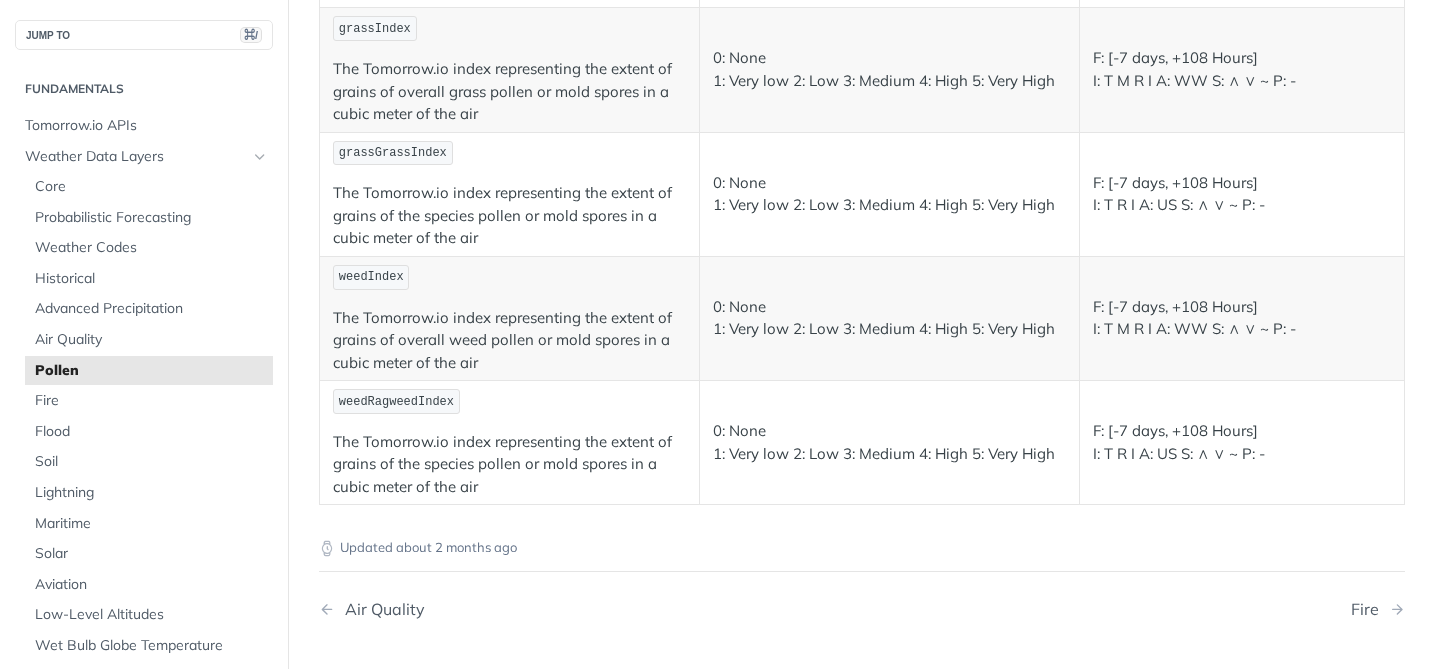 click on "F: [-7 days, +108 Hours]
I: T M R I
A: [WORLD]
S: ∧ ∨ ~
P: -" at bounding box center [1242, 318] 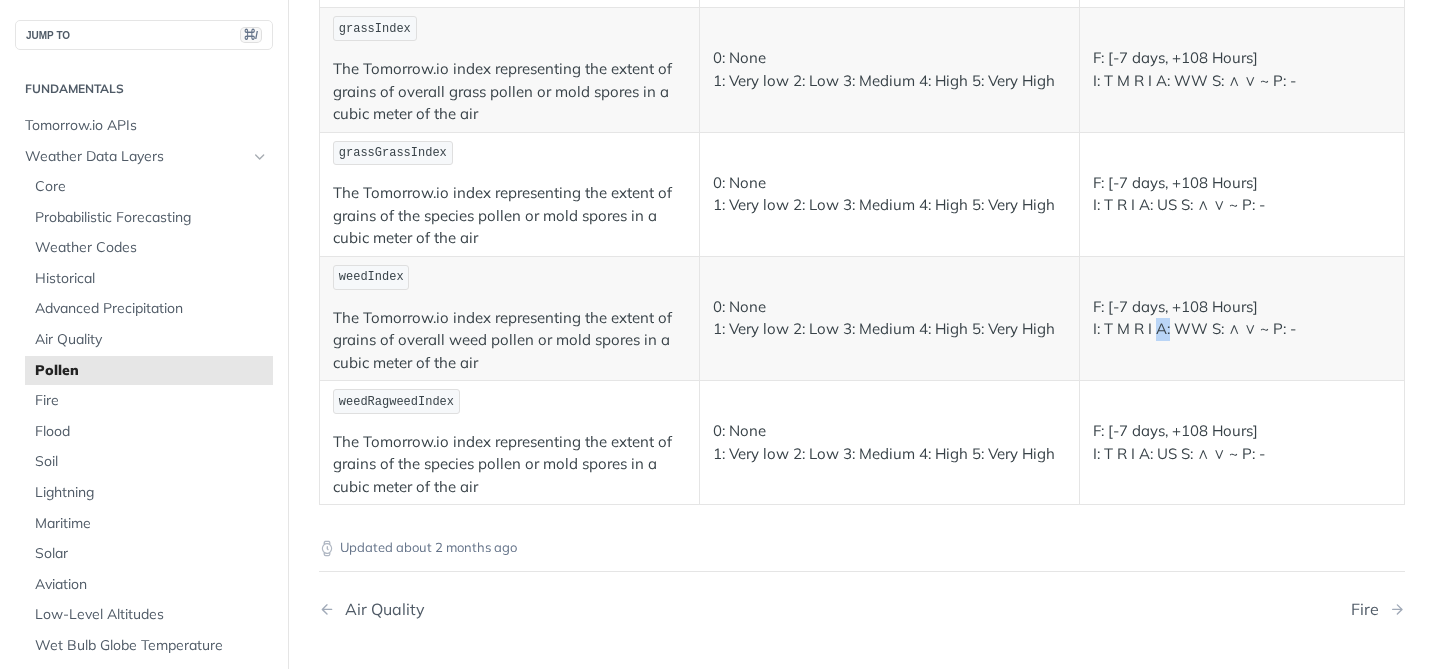 click on "F: [-7 days, +108 Hours]
I: T M R I
A: [WORLD]
S: ∧ ∨ ~
P: -" at bounding box center (1242, 318) 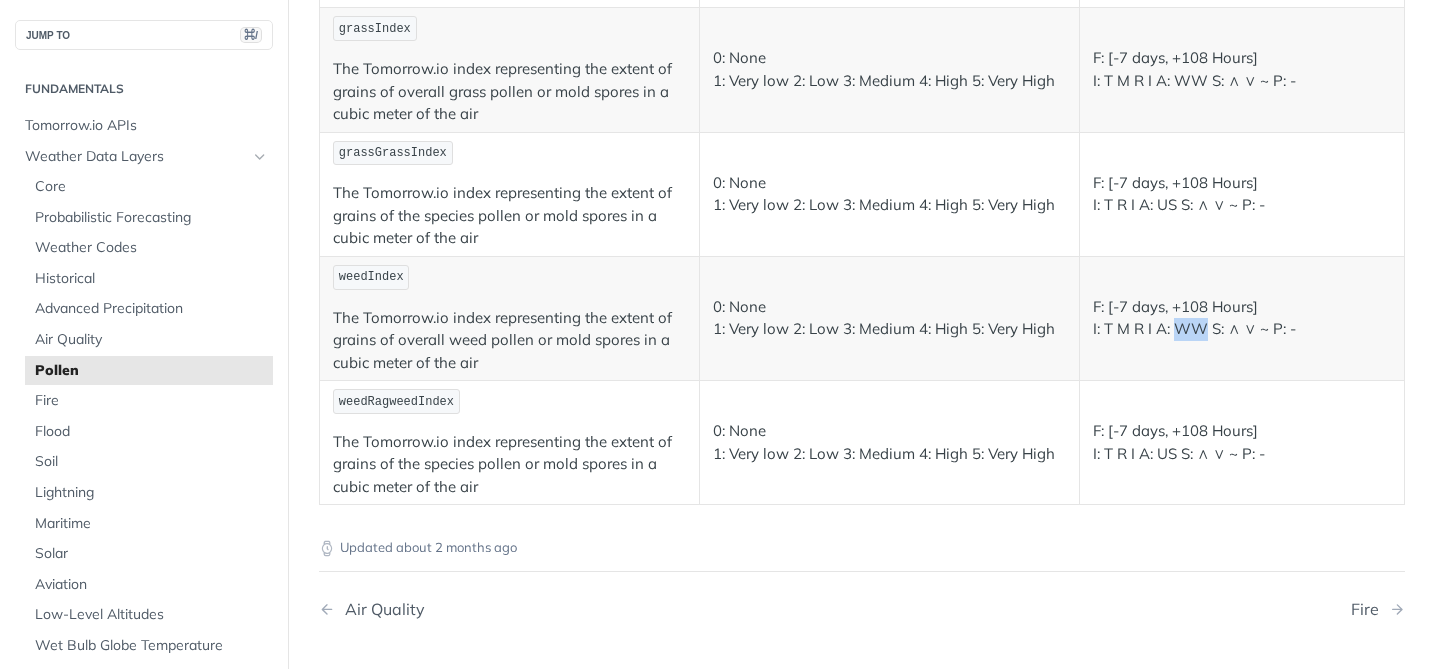 drag, startPoint x: 1173, startPoint y: 328, endPoint x: 1202, endPoint y: 331, distance: 29.15476 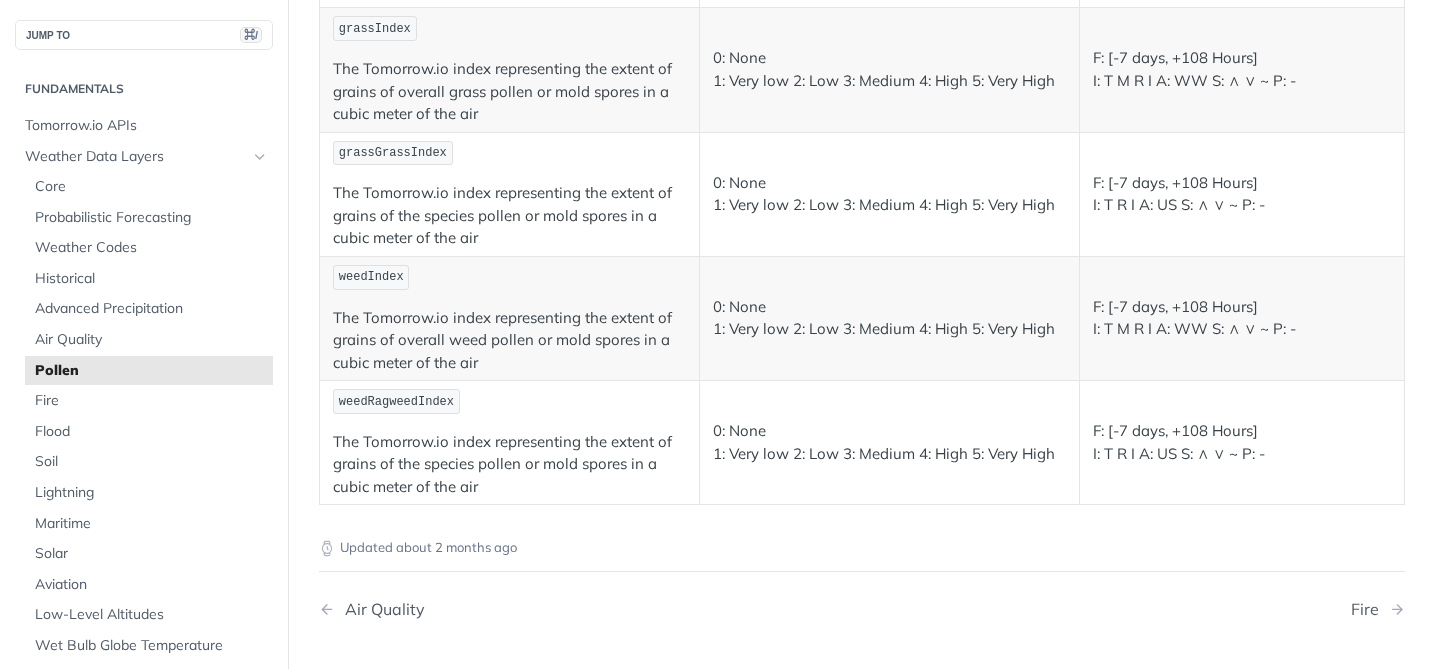 click on "F: [-7 days, +108 Hours]
I: T R I
A: [COUNTRY]
S: ∧ ∨ ~
P: -" at bounding box center [1242, 194] 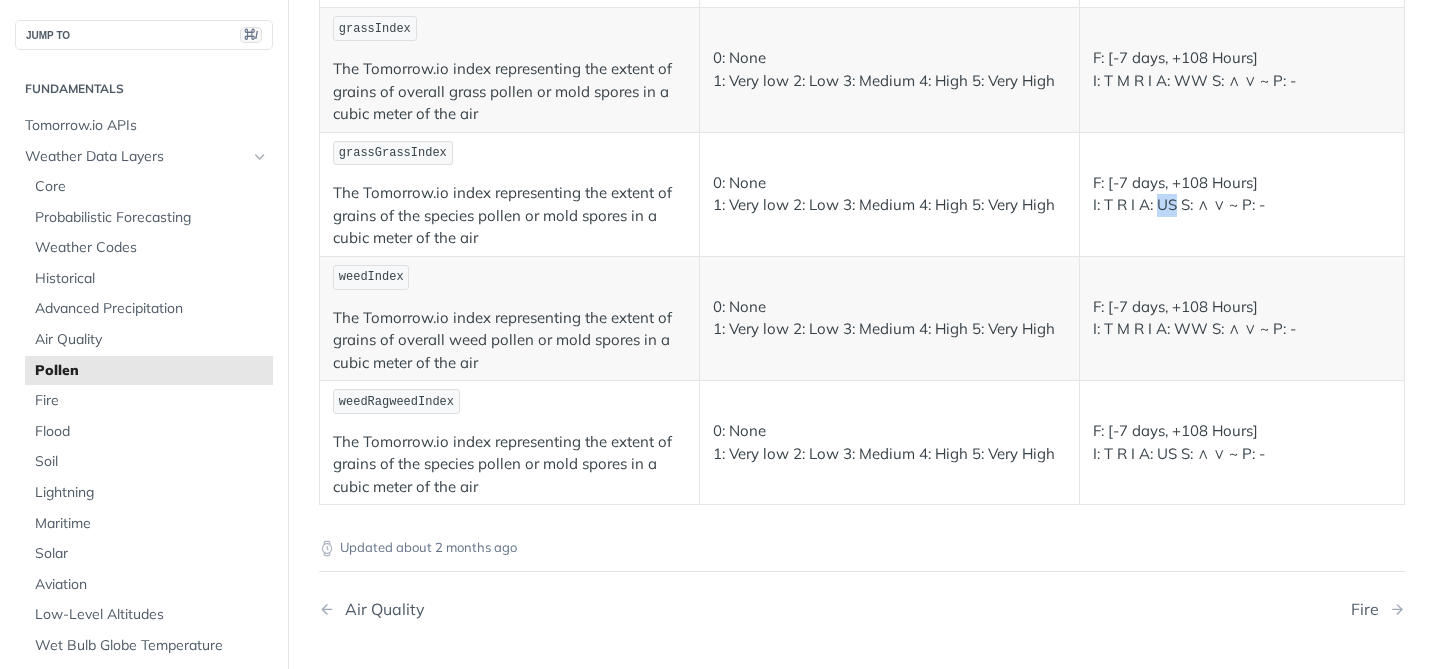 drag, startPoint x: 1159, startPoint y: 204, endPoint x: 1177, endPoint y: 202, distance: 18.110771 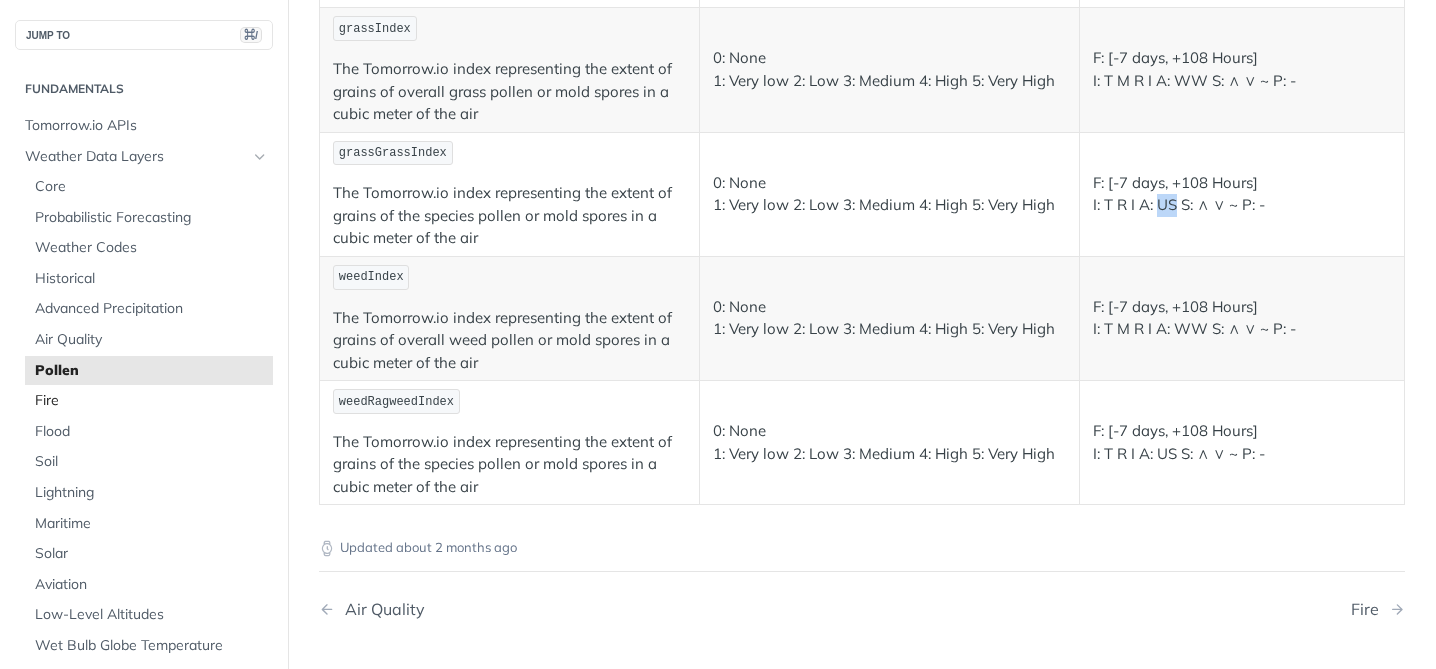 click on "Fire" at bounding box center [151, 401] 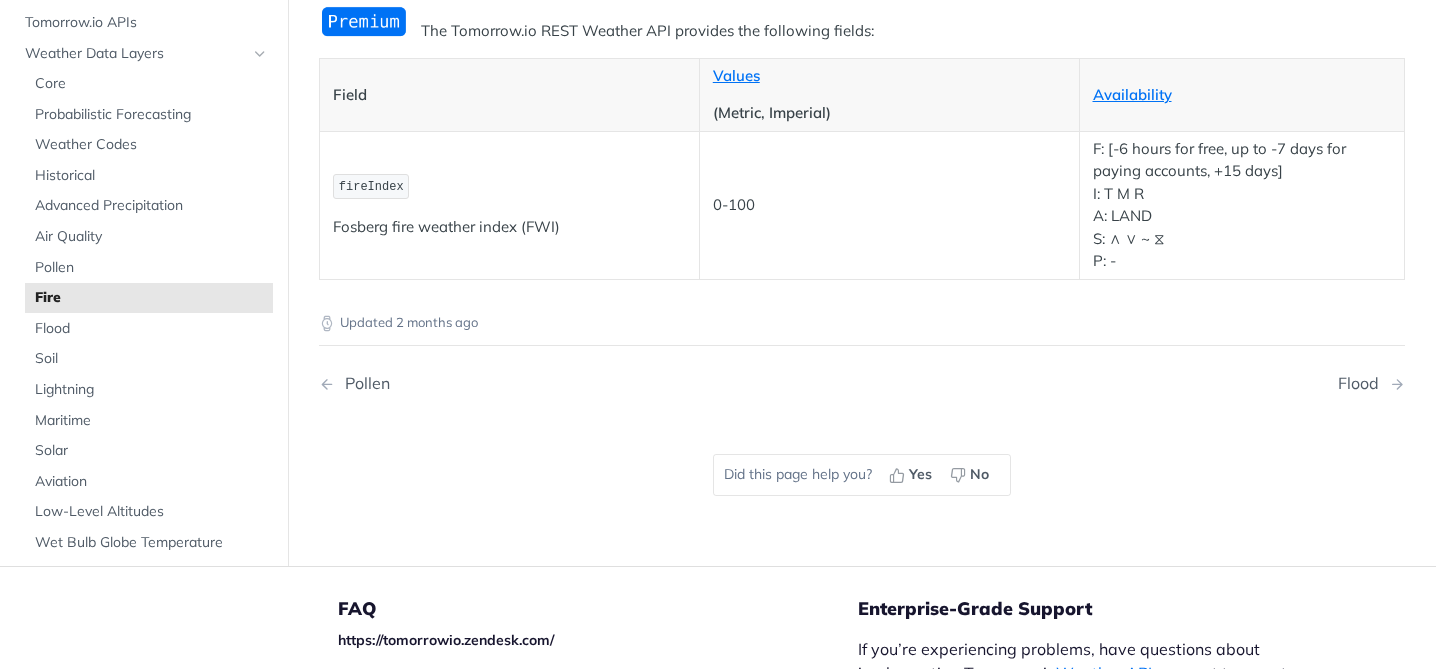 scroll, scrollTop: 58, scrollLeft: 0, axis: vertical 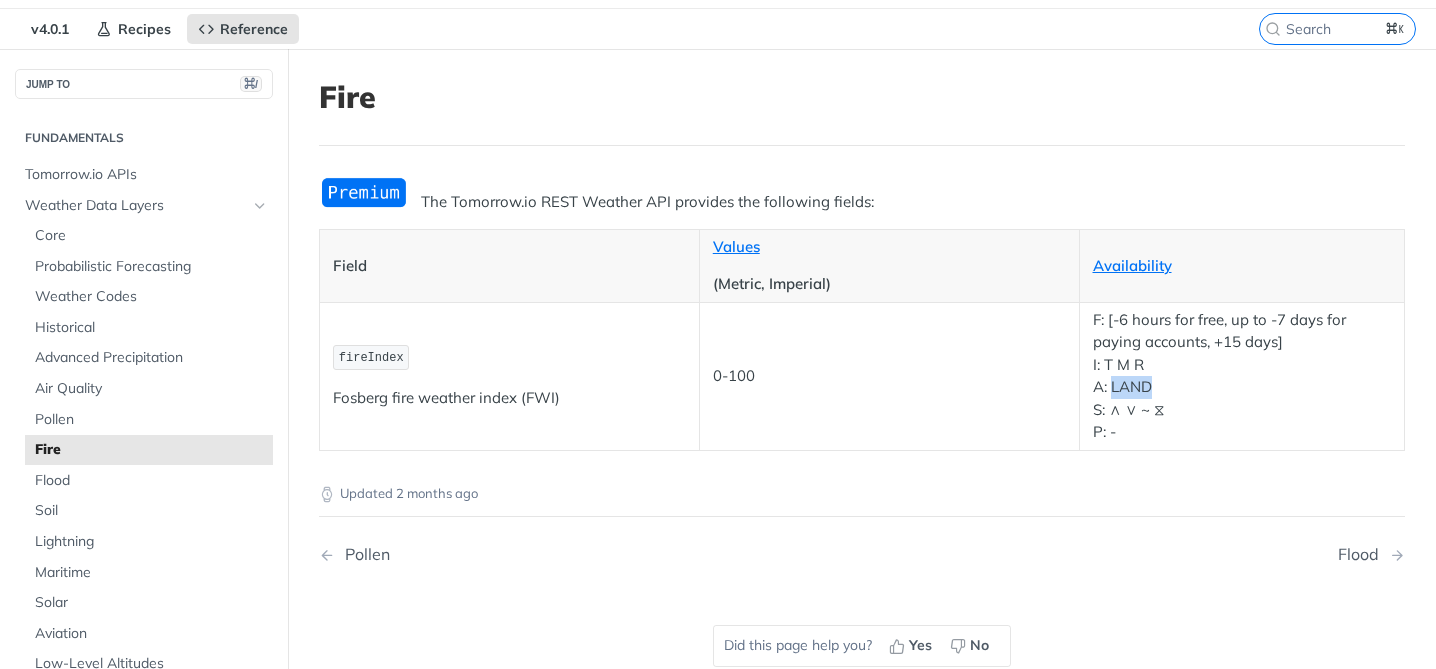 drag, startPoint x: 1154, startPoint y: 388, endPoint x: 1112, endPoint y: 386, distance: 42.047592 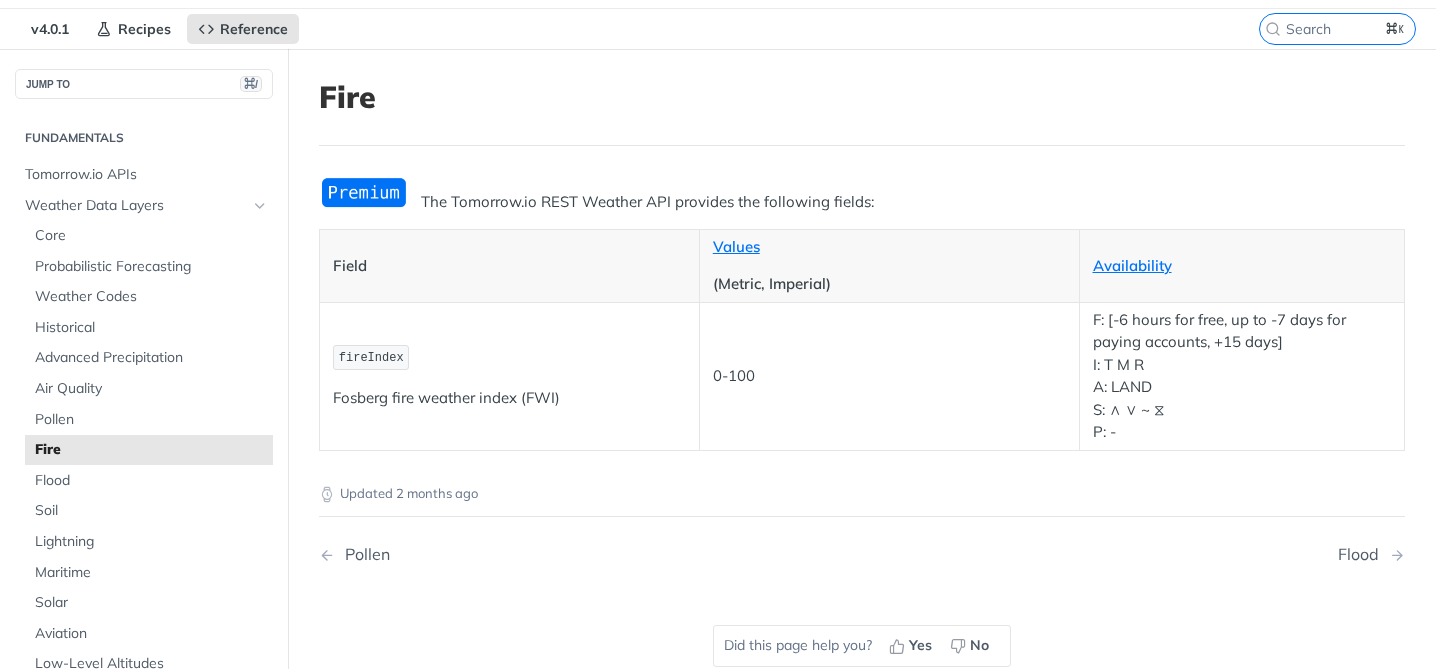 click on "F: [-6 hours for free, up to -7 days for paying accounts, +15 days]
I: T M R
A: [COUNTRY]
S: ∧ ∨ ~ ⧖
P: -" at bounding box center (1242, 376) 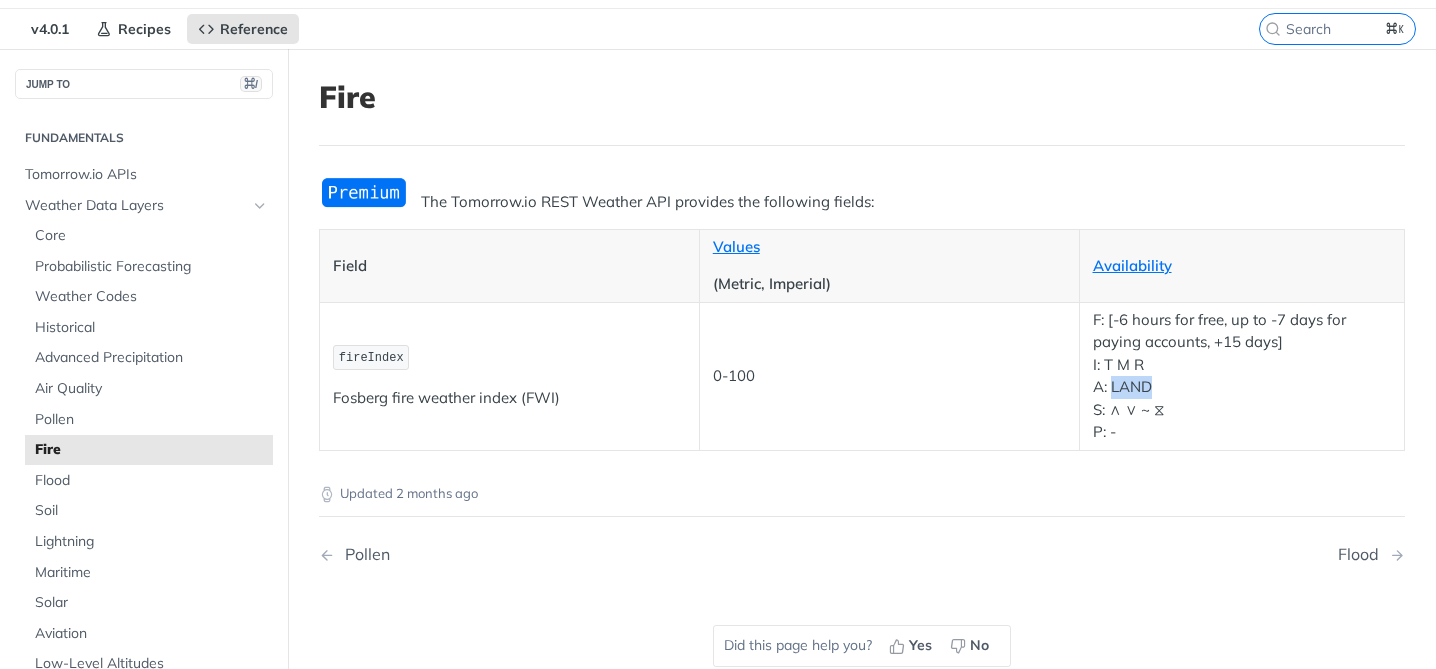 drag, startPoint x: 1115, startPoint y: 385, endPoint x: 1205, endPoint y: 382, distance: 90.04999 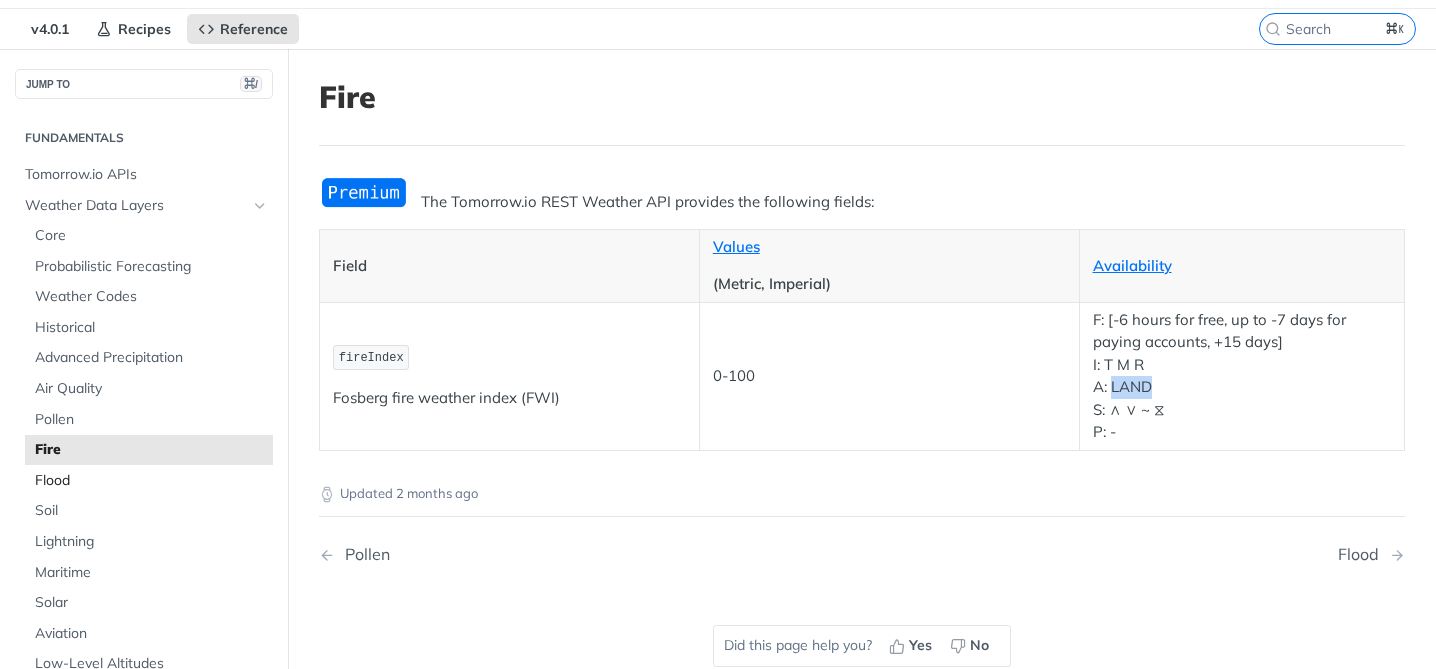 click on "Flood" at bounding box center [151, 481] 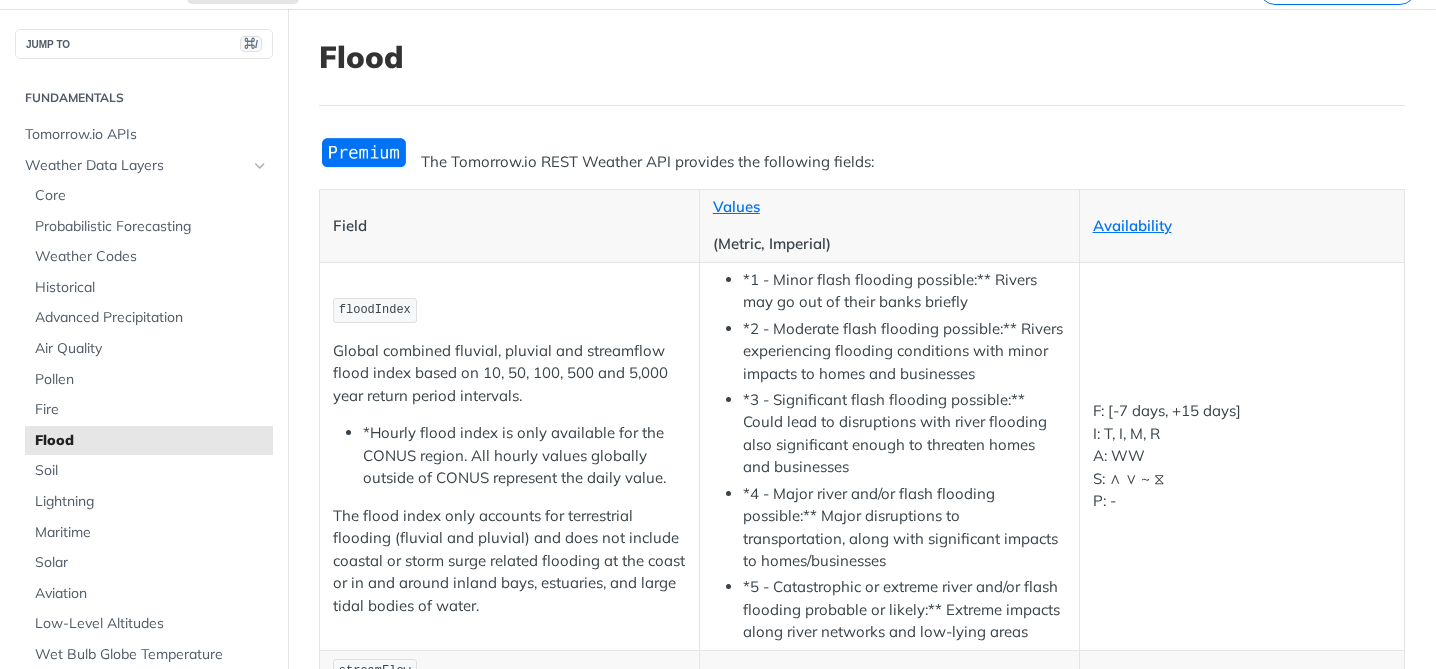 scroll, scrollTop: 98, scrollLeft: 0, axis: vertical 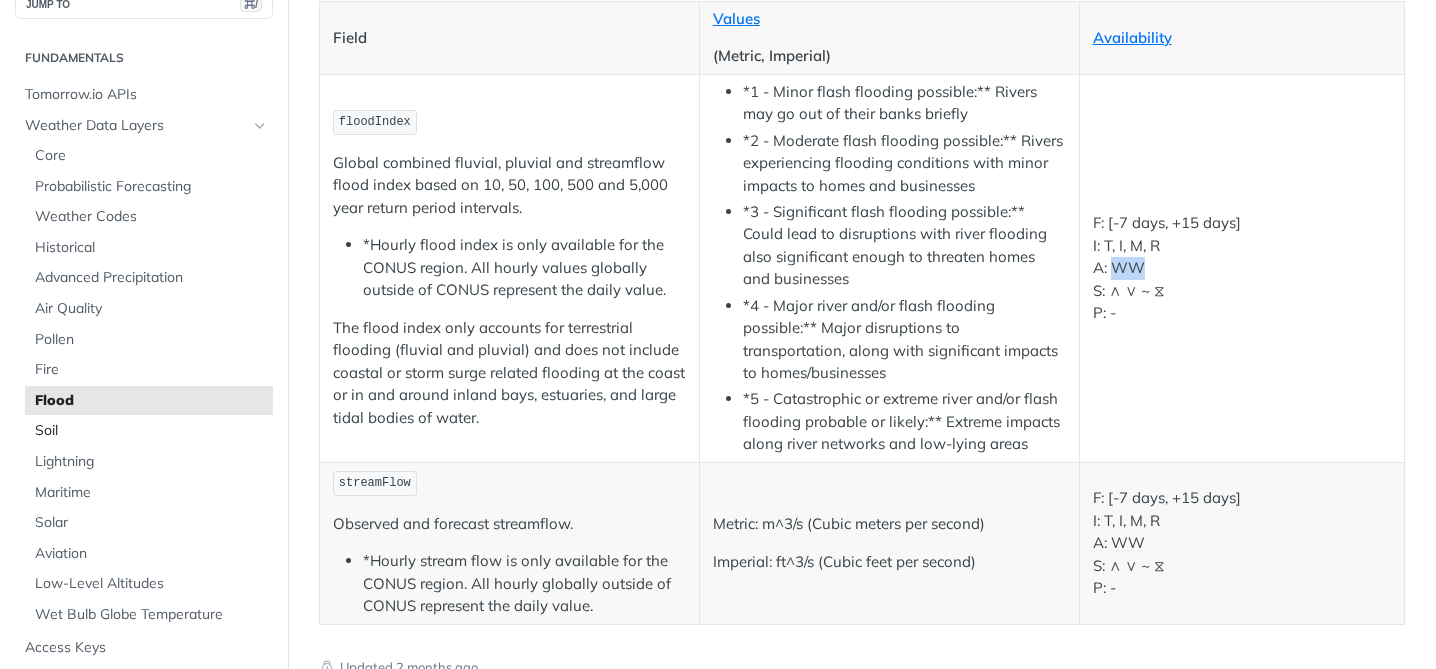 drag, startPoint x: 140, startPoint y: 438, endPoint x: 270, endPoint y: 429, distance: 130.31117 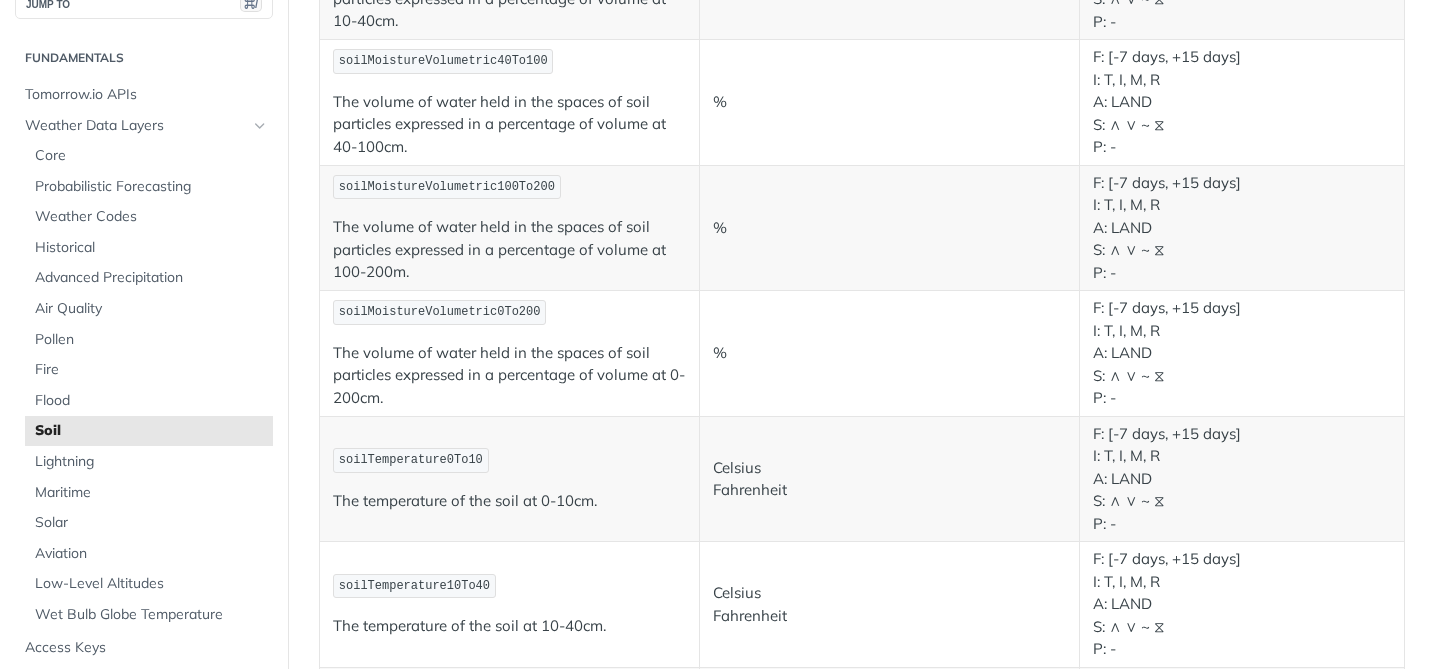 scroll, scrollTop: 703, scrollLeft: 0, axis: vertical 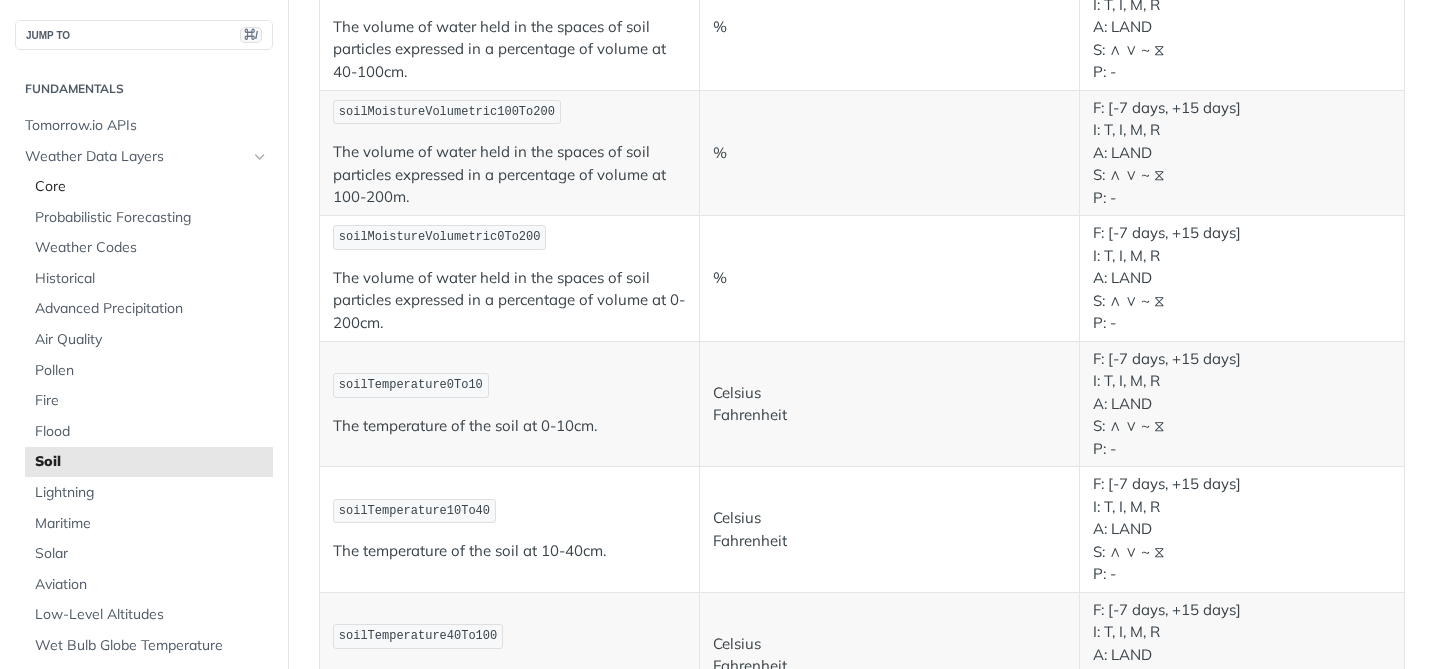 click on "Core" at bounding box center [149, 187] 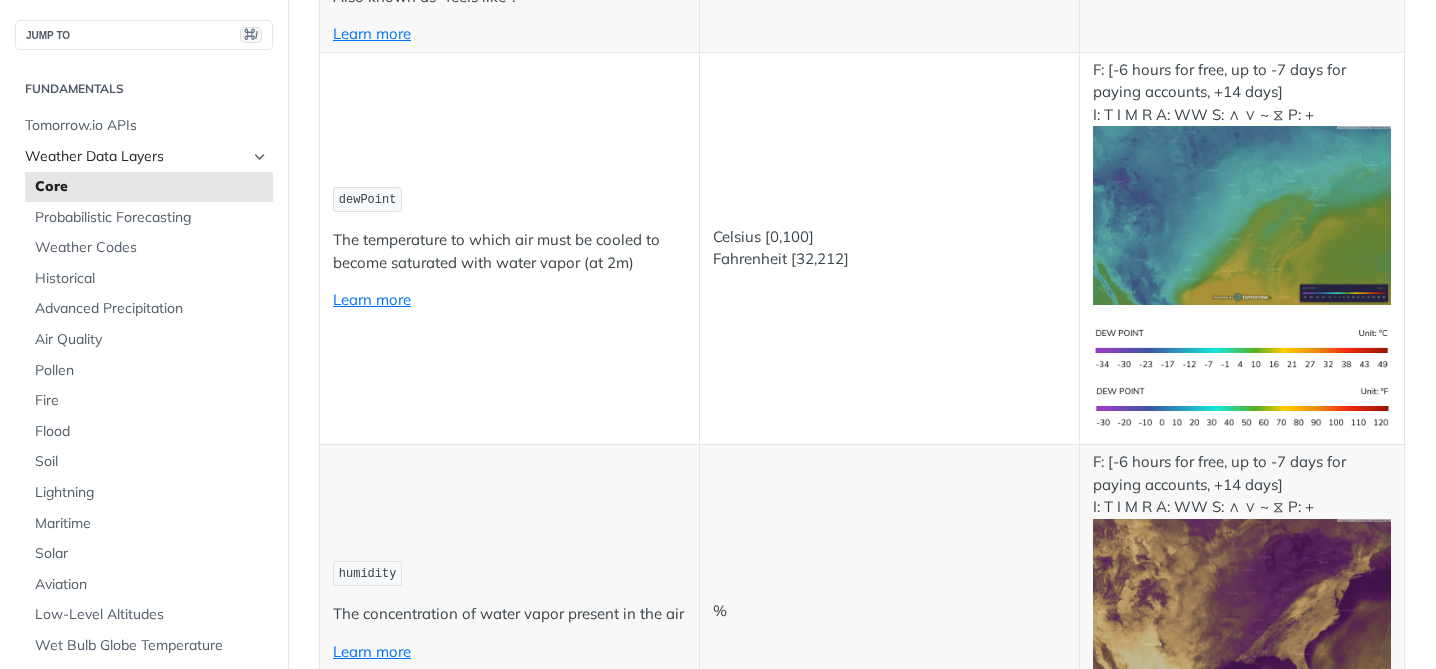 click on "Weather Data Layers" at bounding box center (136, 157) 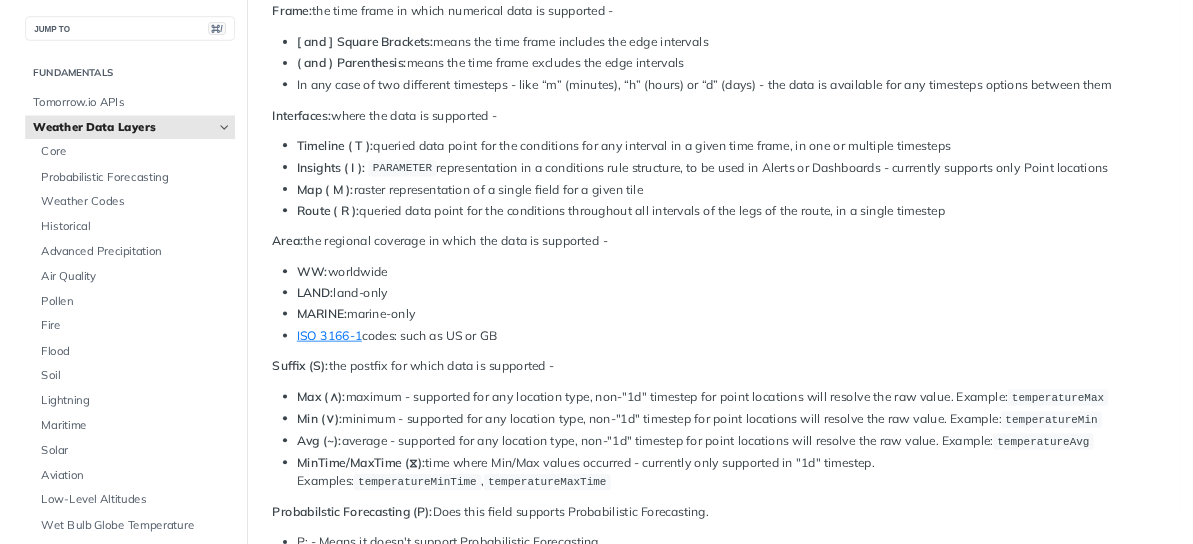 scroll, scrollTop: 923, scrollLeft: 0, axis: vertical 